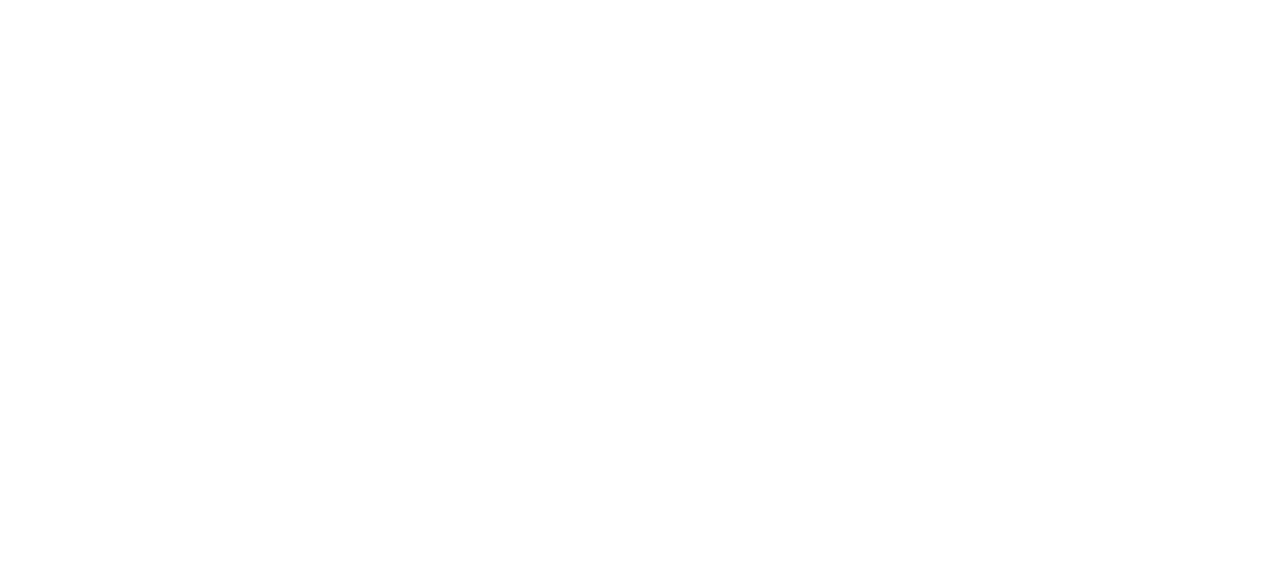 scroll, scrollTop: 0, scrollLeft: 0, axis: both 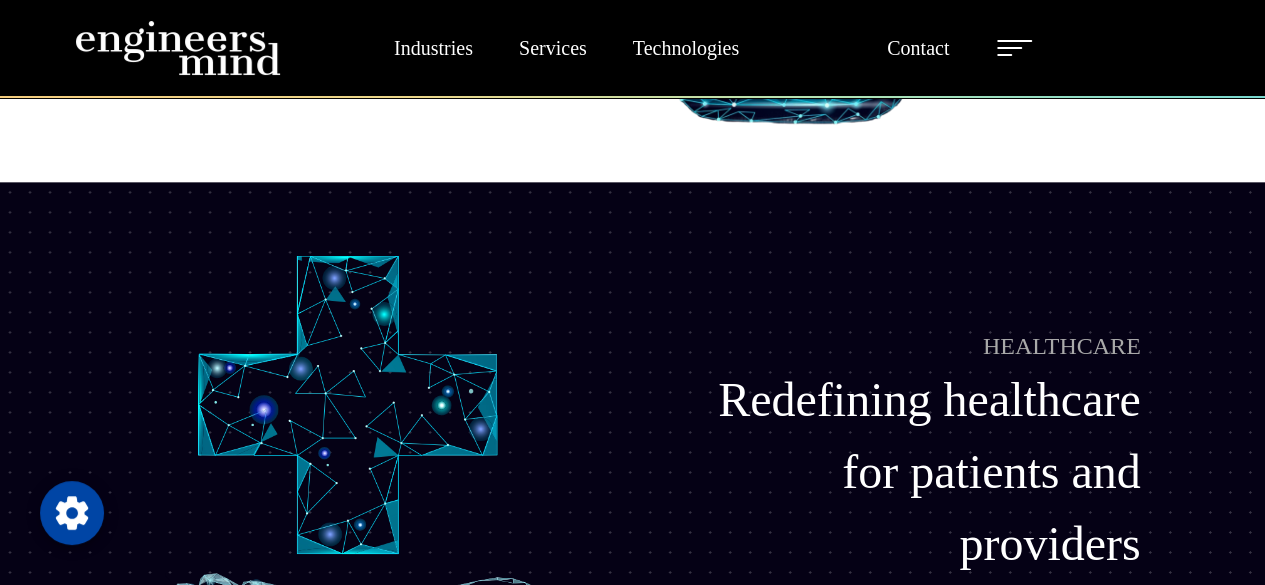click at bounding box center (1014, 48) 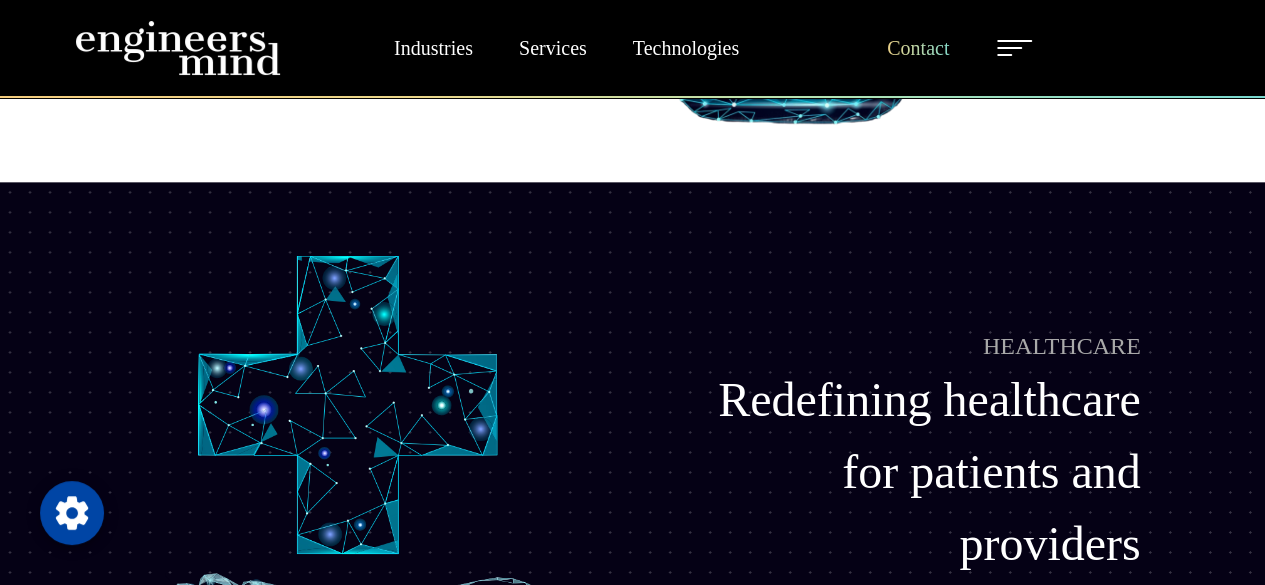 click on "Contact" at bounding box center (918, 48) 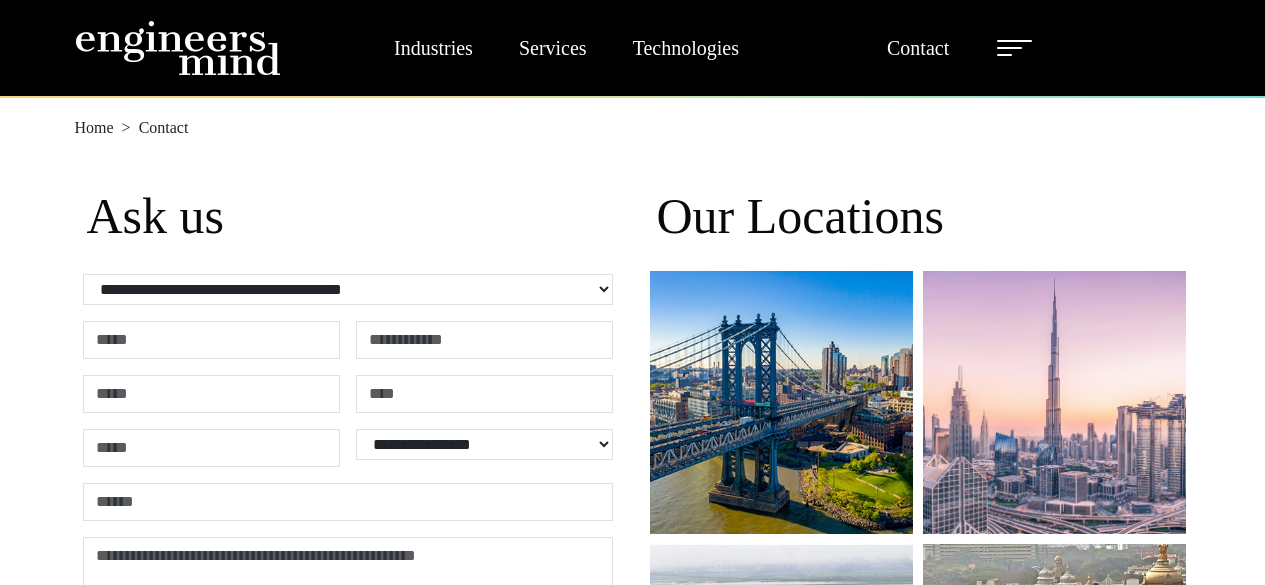 scroll, scrollTop: 0, scrollLeft: 0, axis: both 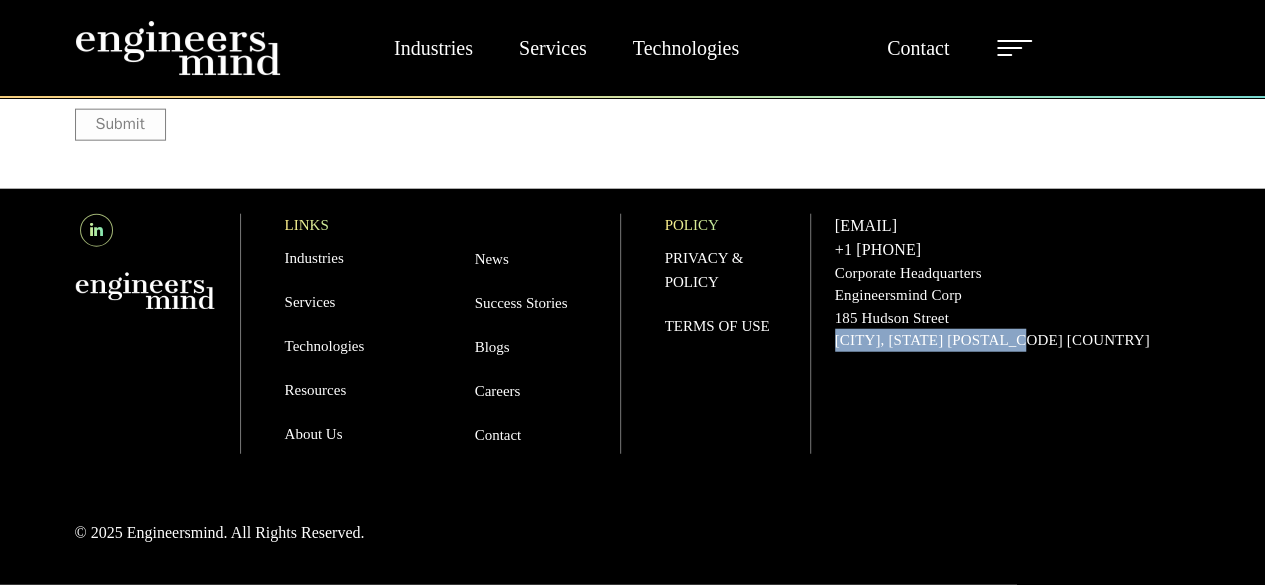 drag, startPoint x: 838, startPoint y: 333, endPoint x: 1042, endPoint y: 335, distance: 204.0098 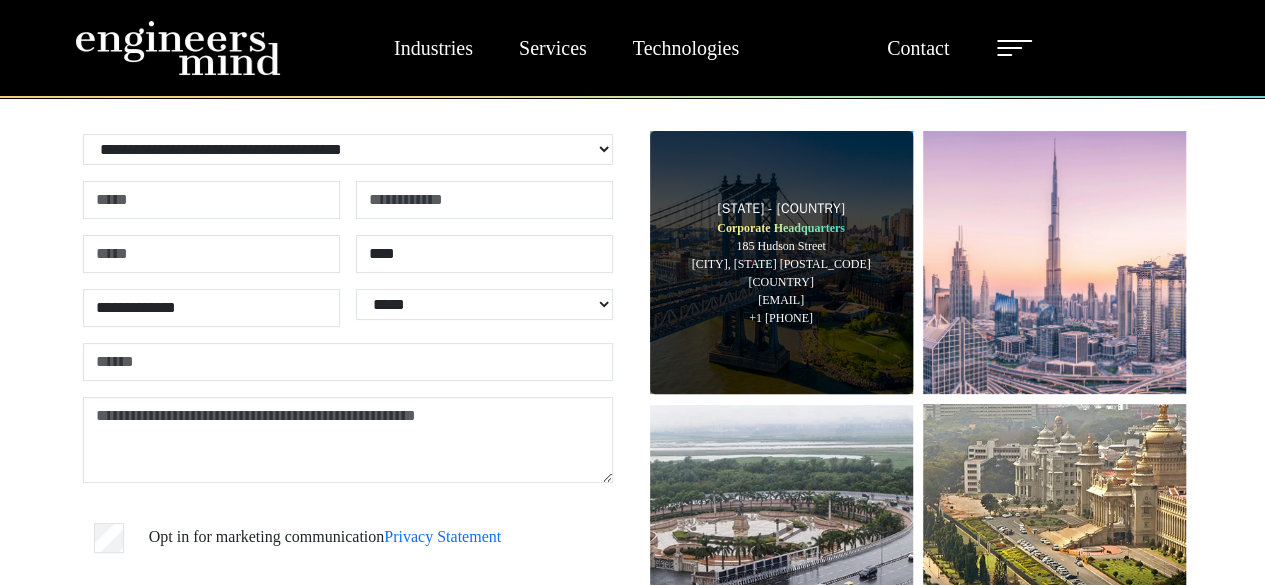 scroll, scrollTop: 0, scrollLeft: 0, axis: both 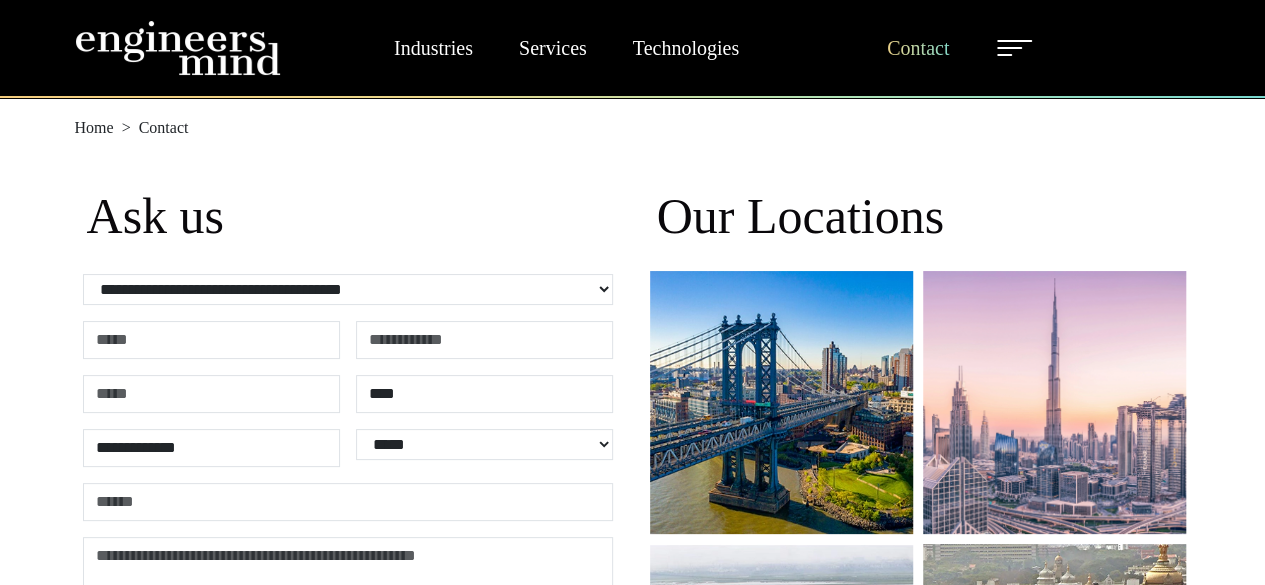 click on "Contact" at bounding box center (918, 48) 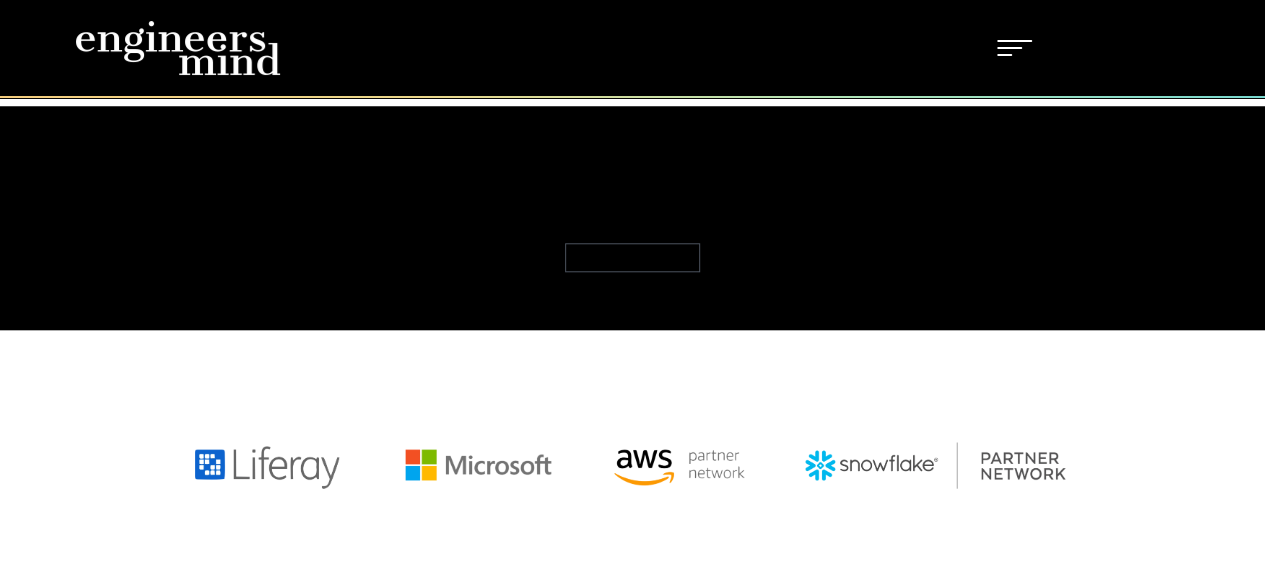 scroll, scrollTop: 927, scrollLeft: 0, axis: vertical 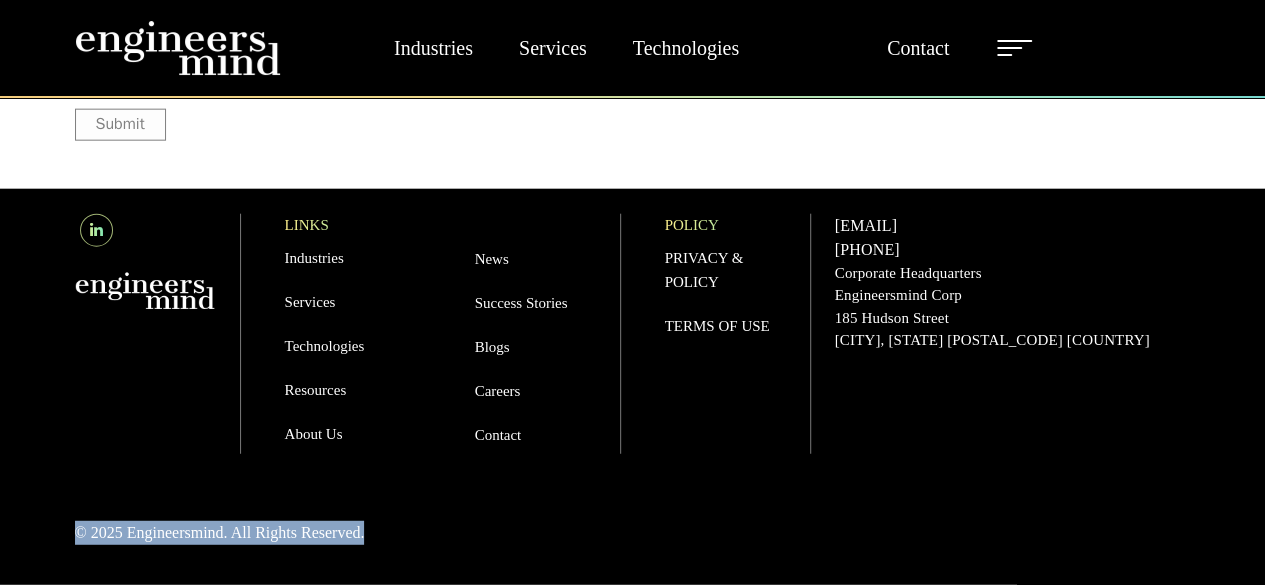 drag, startPoint x: 45, startPoint y: 537, endPoint x: 416, endPoint y: 533, distance: 371.02158 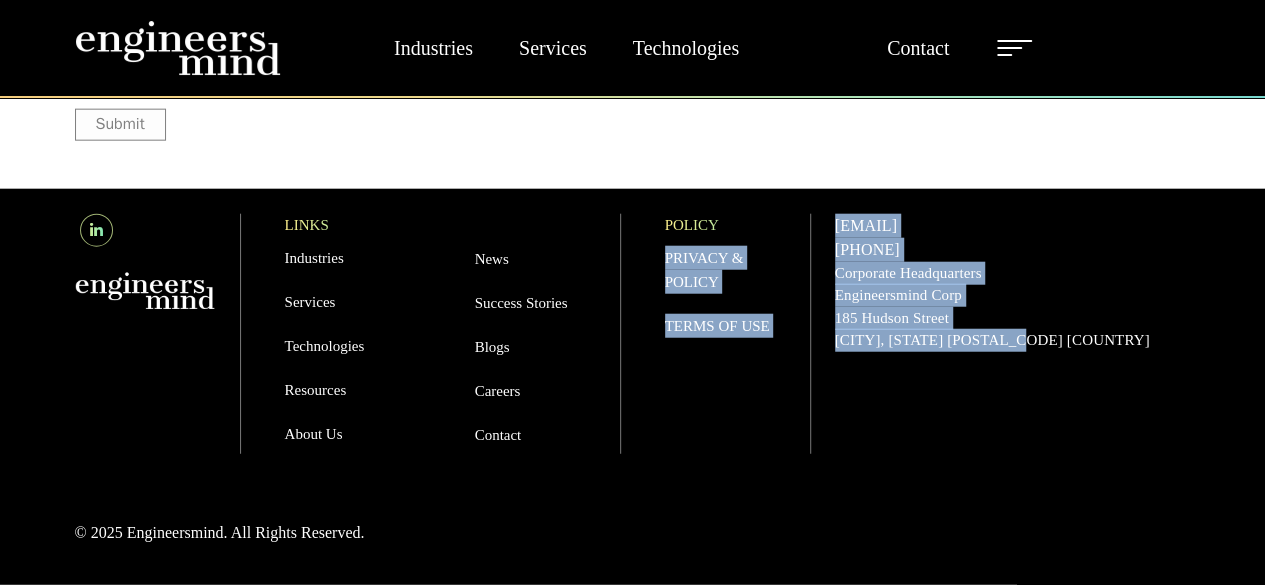 drag, startPoint x: 1022, startPoint y: 333, endPoint x: 819, endPoint y: 214, distance: 235.3083 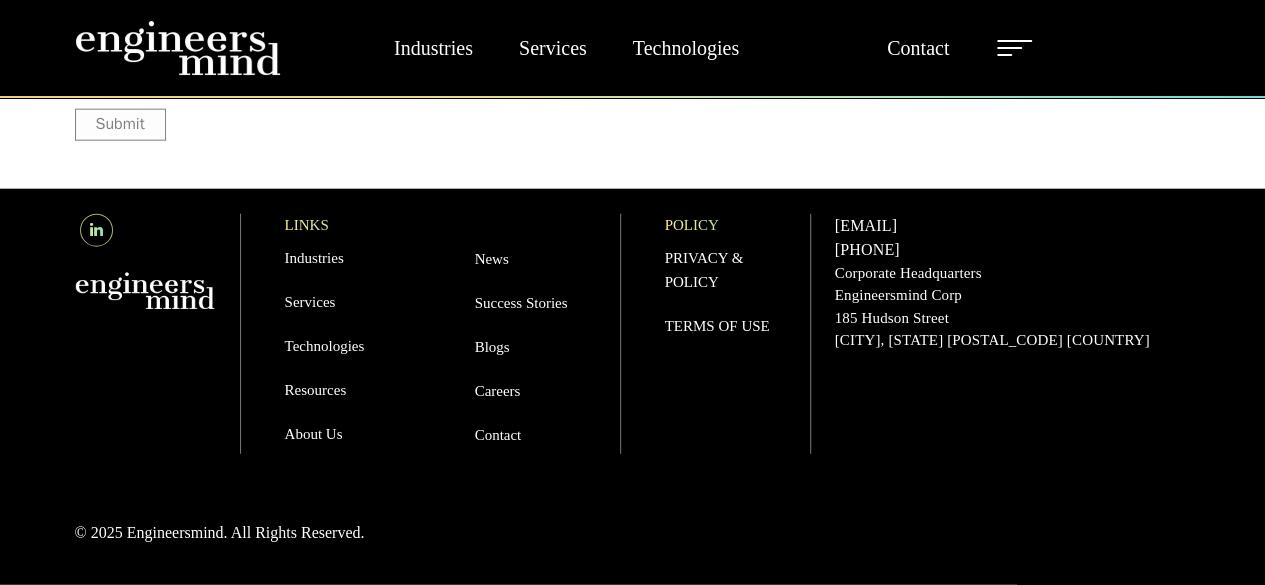 click on "Industries Financial Services Healthcare Manufacturing Services Digital Transformation AI & Data Staffing Managed IT Services  Managed Security Services & Certifications Digital Analytics Enablement Services Technologies Liferay Salesforce Full Stack DevOps Industries Financial Services Healthcare Manufacturing Services Digital Transformation AI & Data Staffing Managed IT Services  Managed Security Services & Certifications Digital Analytics Enablement Services Technologies Liferay Salesforce Full Stack DevOps About Us Team Alliances Careers Resources Blogs News Testimonials Contact About Us Team Alliances Careers Resources Blogs News Testimonials   Contact" at bounding box center (690, 48) 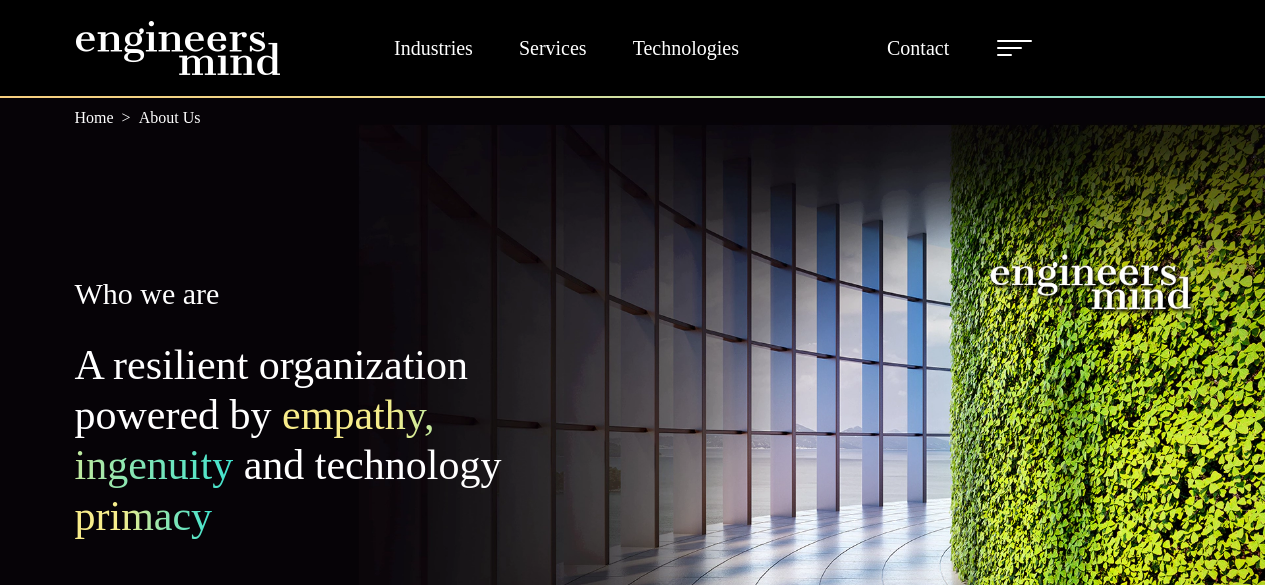scroll, scrollTop: 0, scrollLeft: 0, axis: both 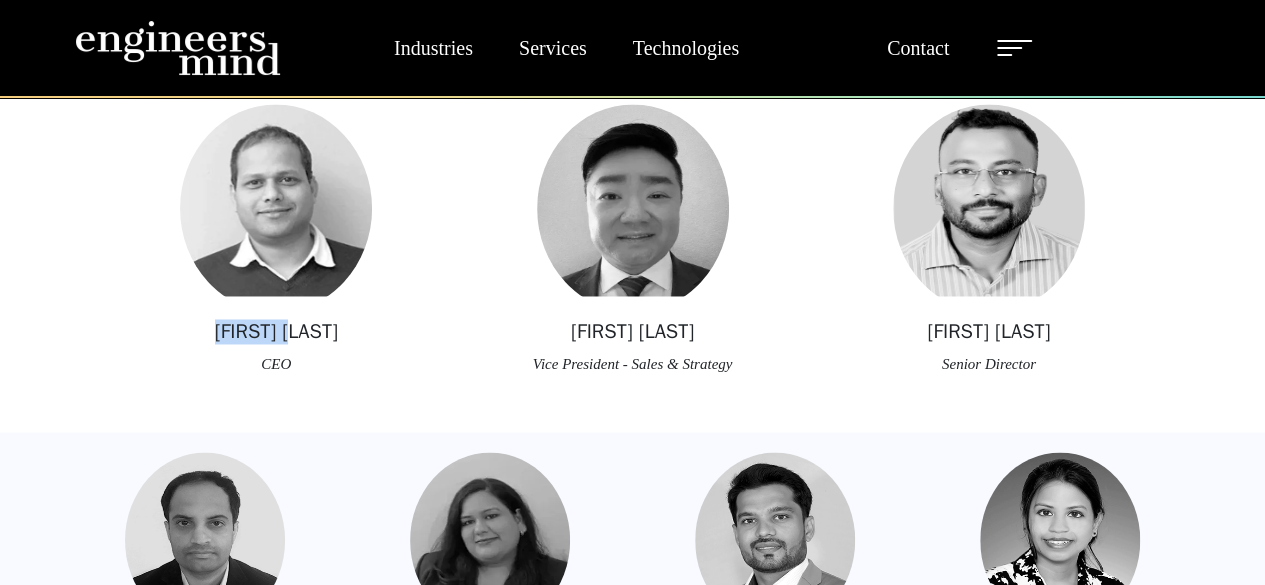 drag, startPoint x: 181, startPoint y: 329, endPoint x: 342, endPoint y: 335, distance: 161.11176 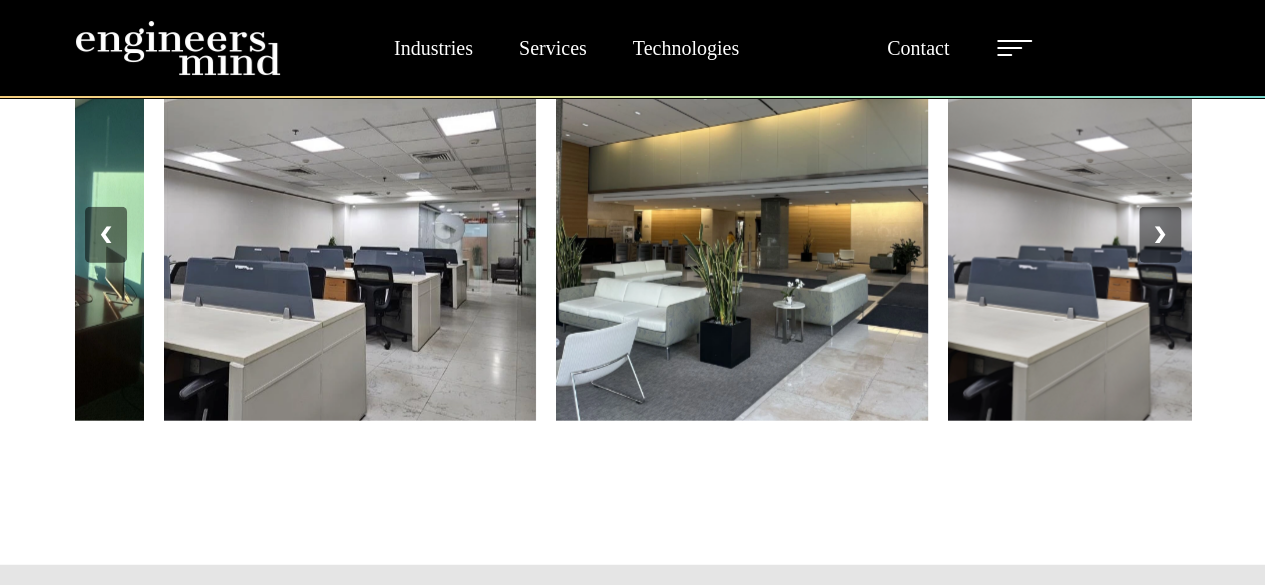 scroll, scrollTop: 2192, scrollLeft: 0, axis: vertical 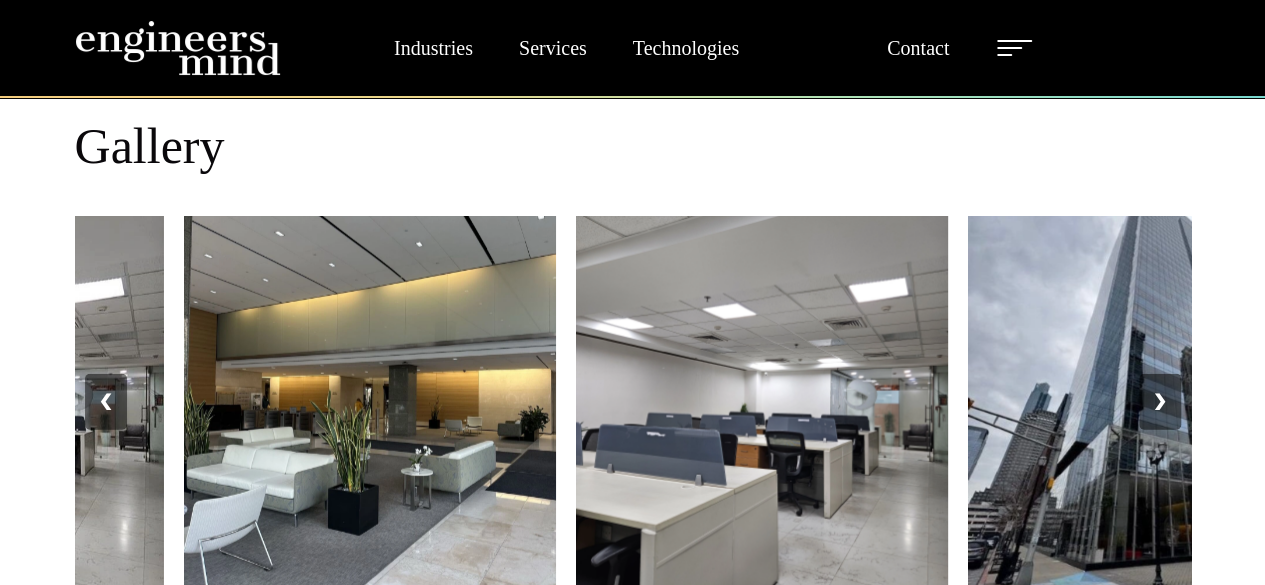 click on "❯" at bounding box center (1160, 402) 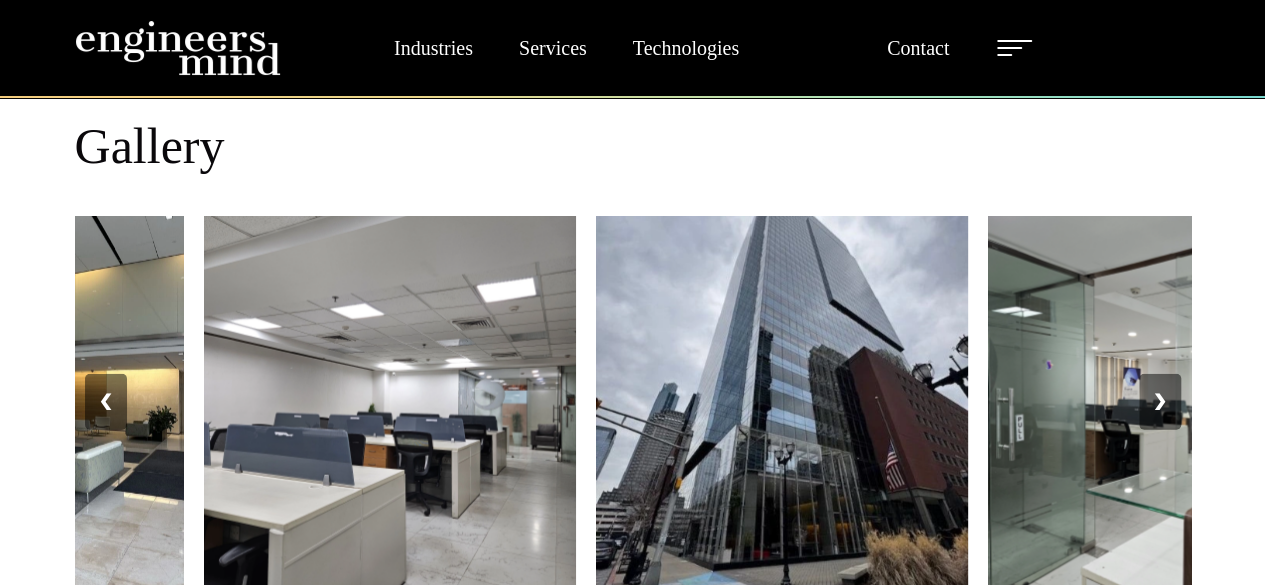 click on "❯" at bounding box center [1160, 402] 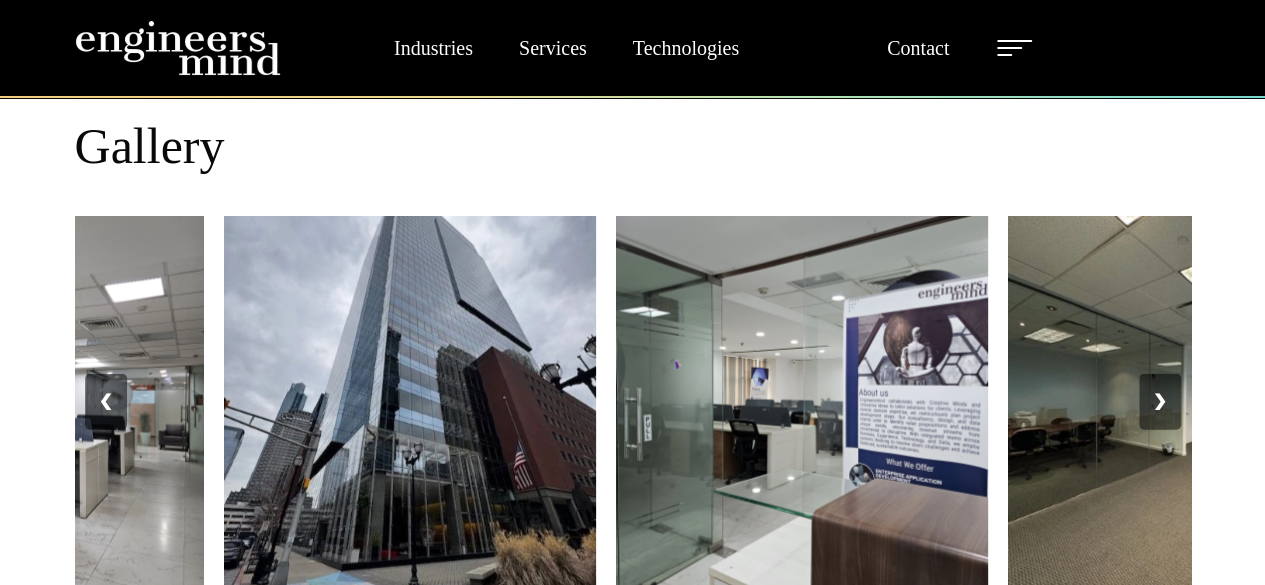 click on "❯" at bounding box center (1160, 402) 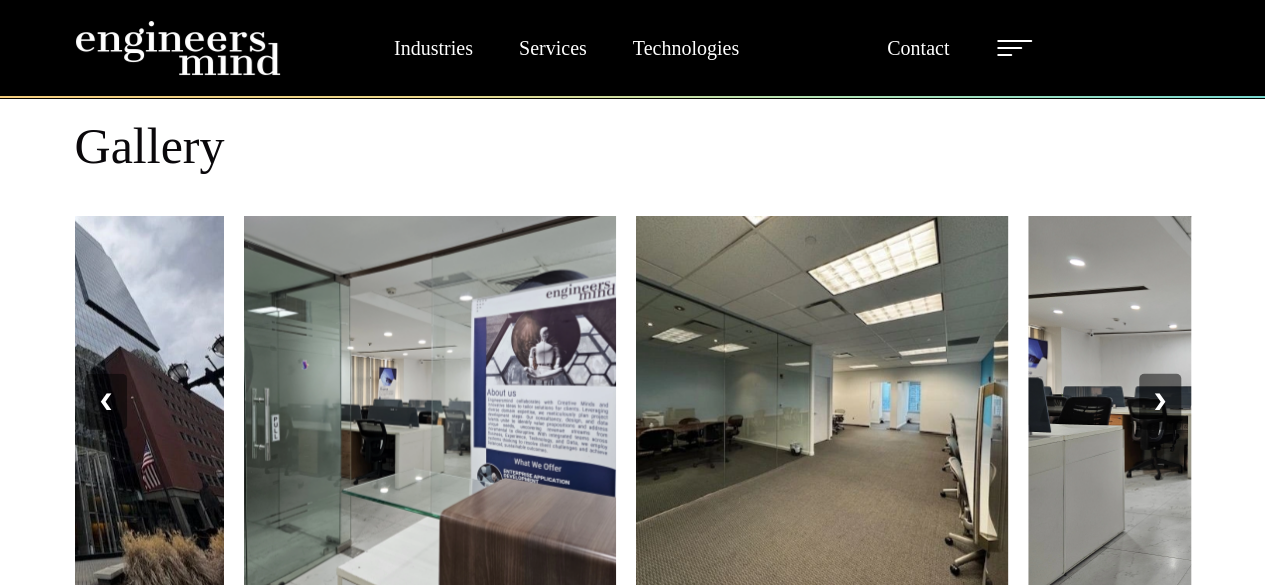 click on "❯" at bounding box center (1160, 402) 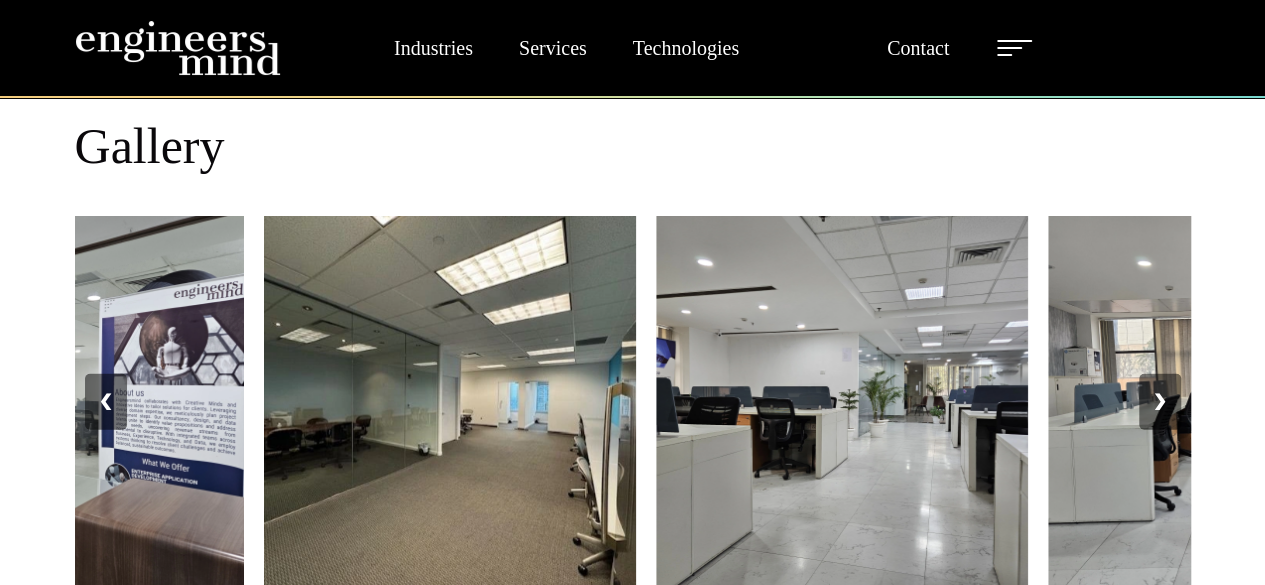 click on "❯" at bounding box center (1160, 402) 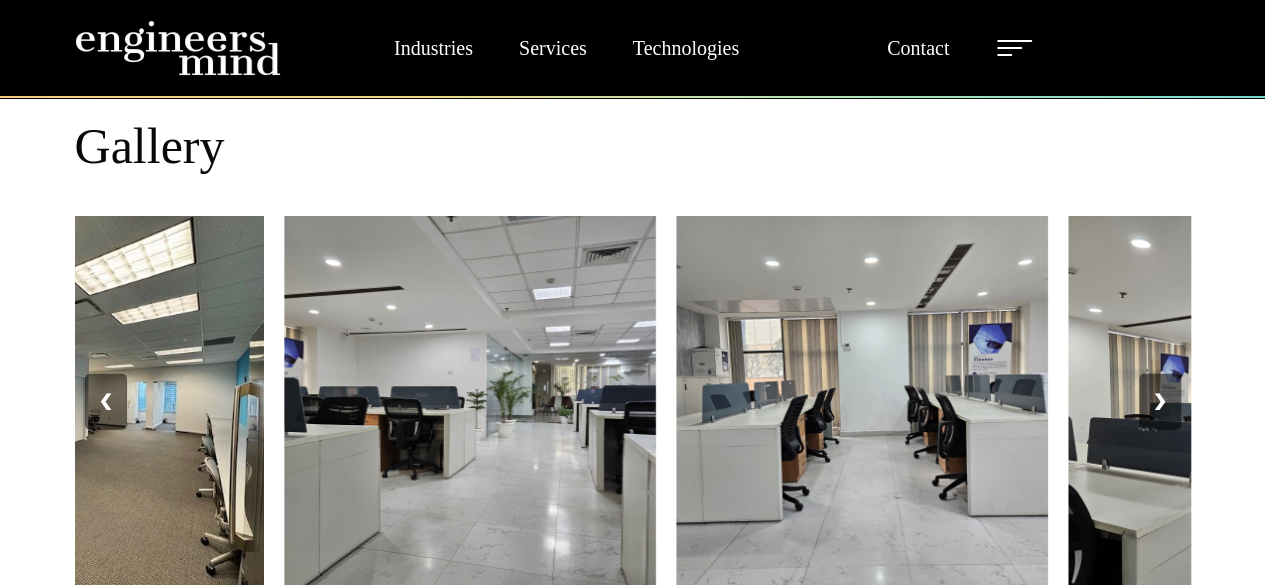 click on "❯" at bounding box center [1160, 402] 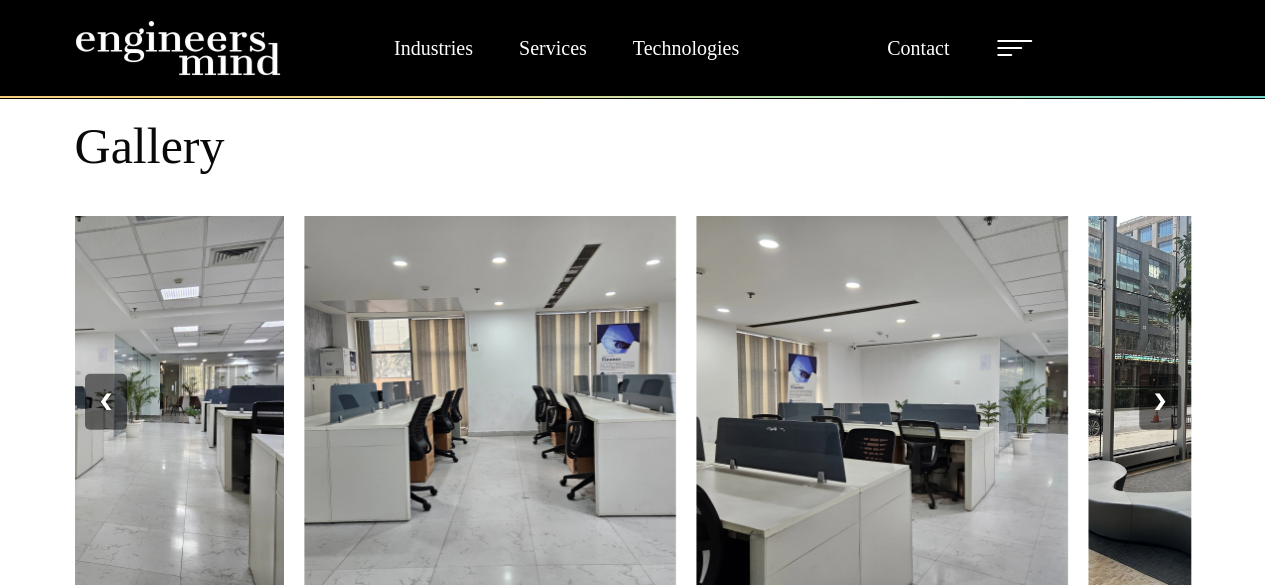 click on "❯" at bounding box center [1160, 402] 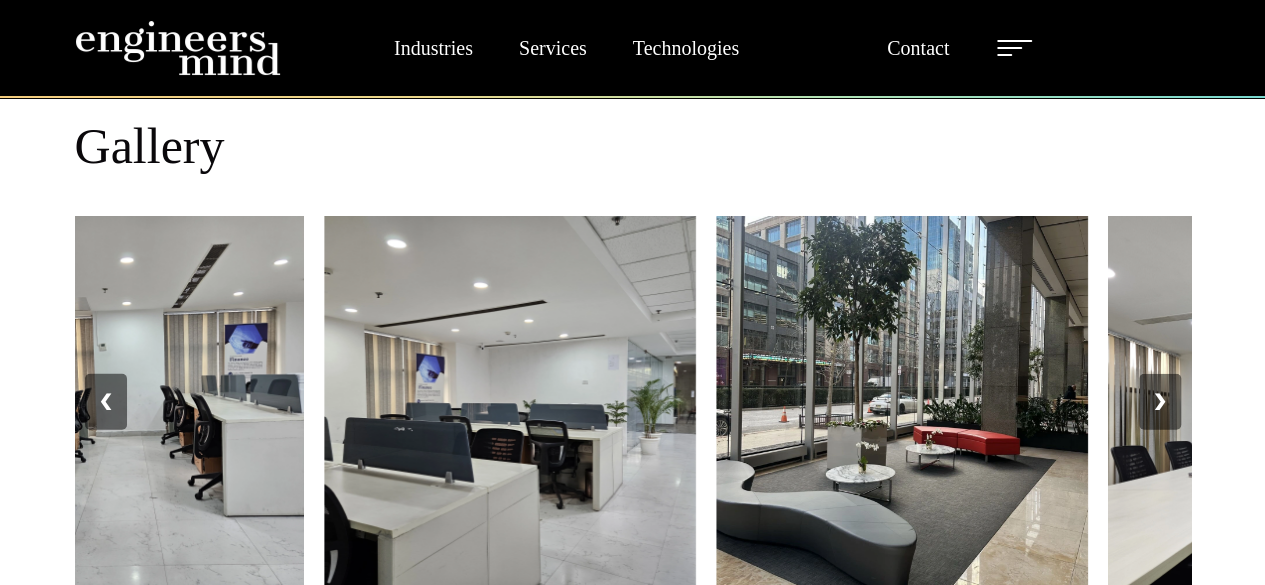 click on "❯" at bounding box center [1160, 402] 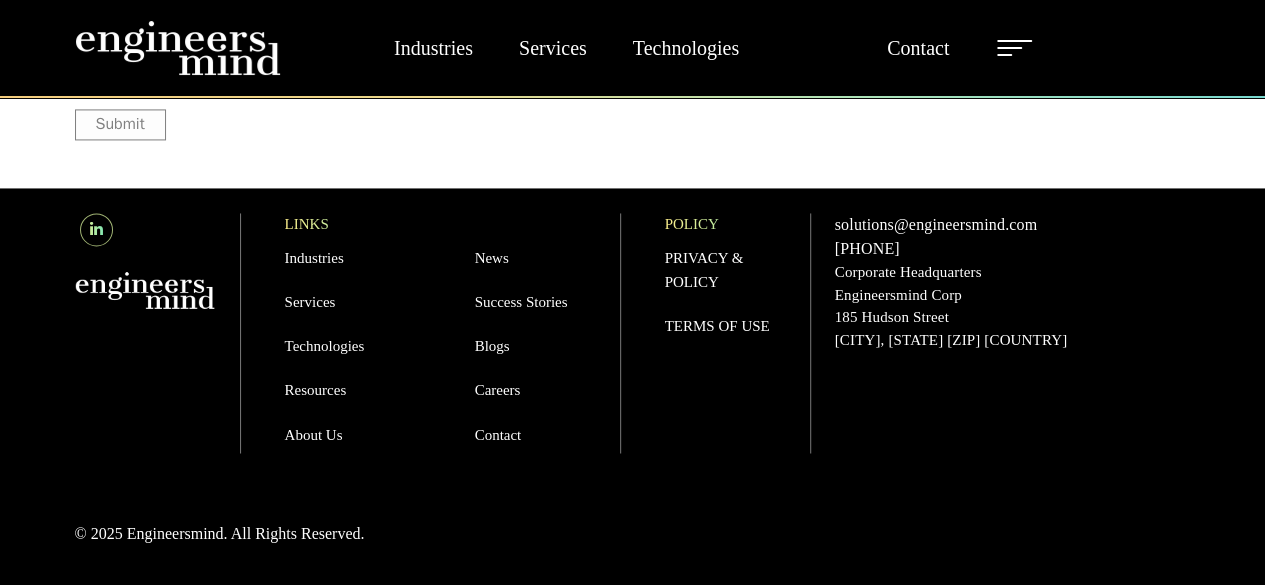 scroll, scrollTop: 5282, scrollLeft: 0, axis: vertical 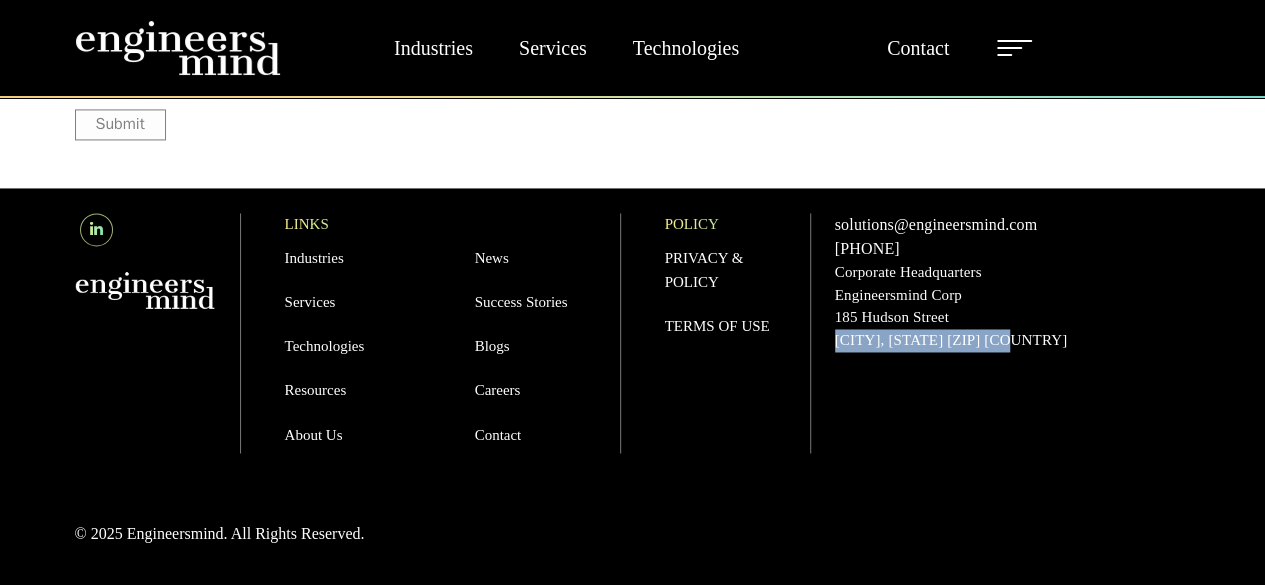 drag, startPoint x: 838, startPoint y: 337, endPoint x: 1058, endPoint y: 335, distance: 220.0091 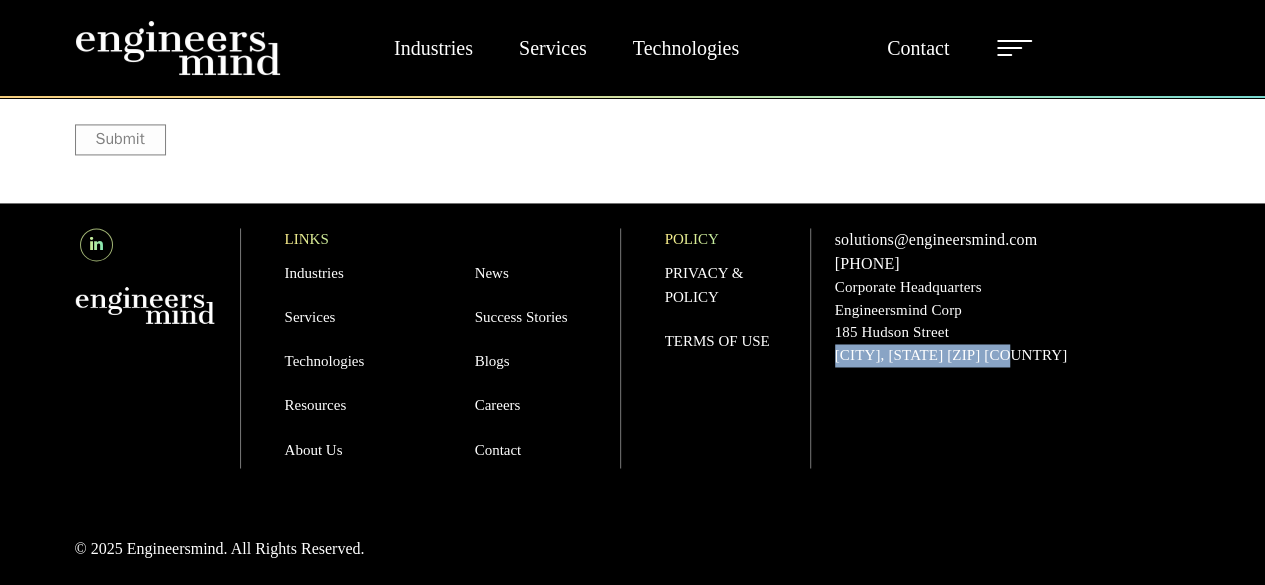 scroll, scrollTop: 5282, scrollLeft: 0, axis: vertical 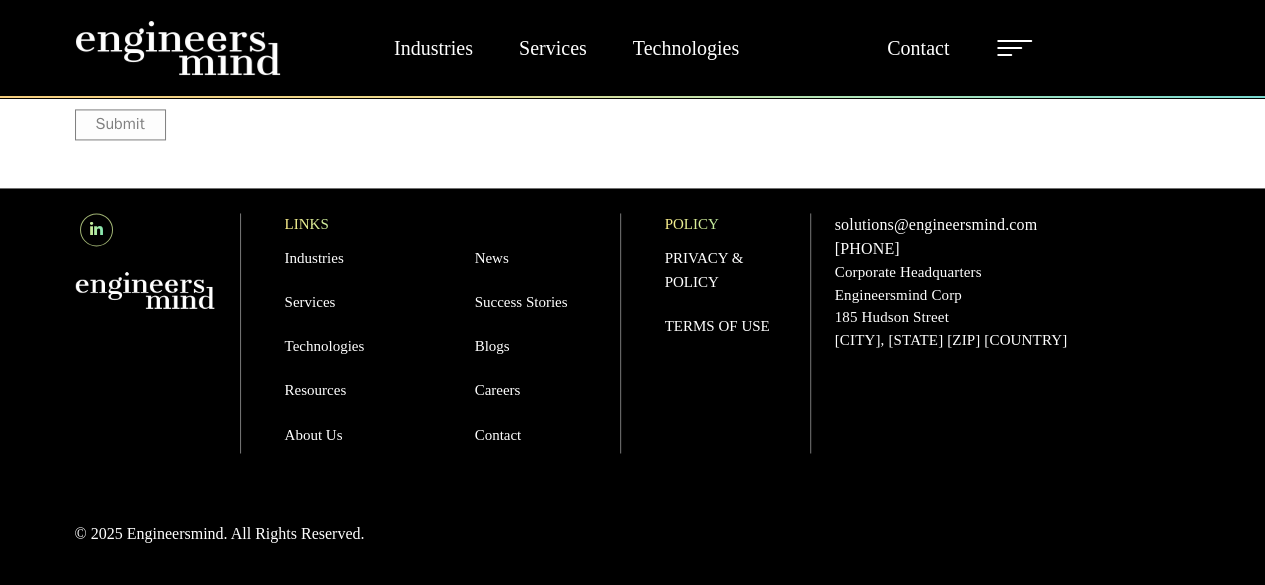 click on "Engineersmind Corp" at bounding box center (1013, 295) 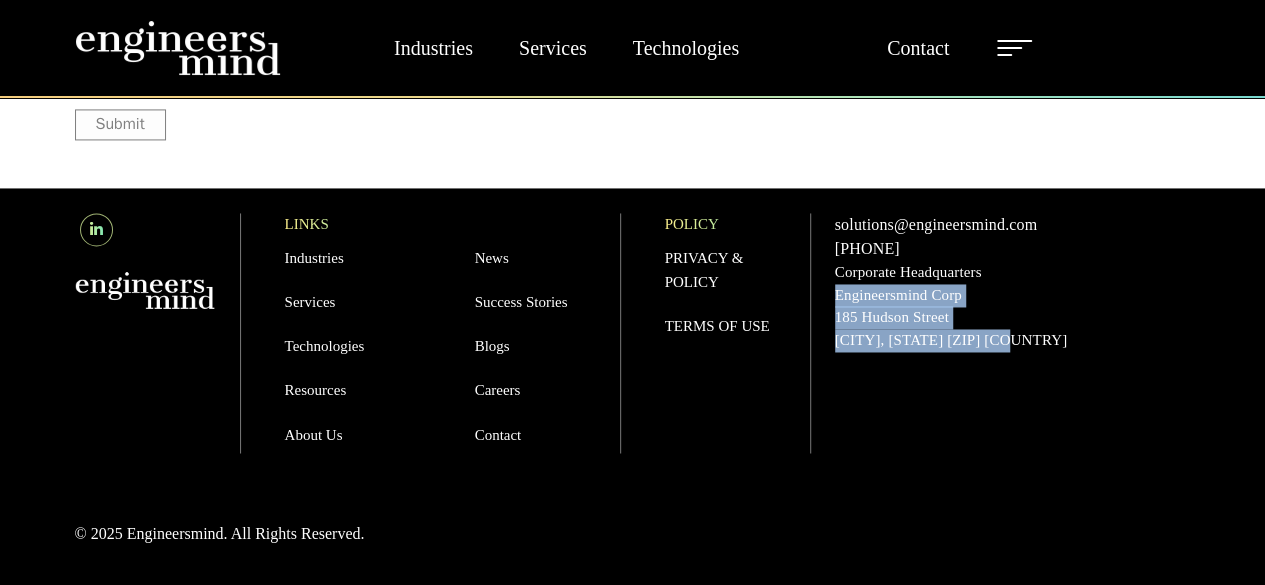 drag, startPoint x: 834, startPoint y: 287, endPoint x: 1043, endPoint y: 331, distance: 213.58136 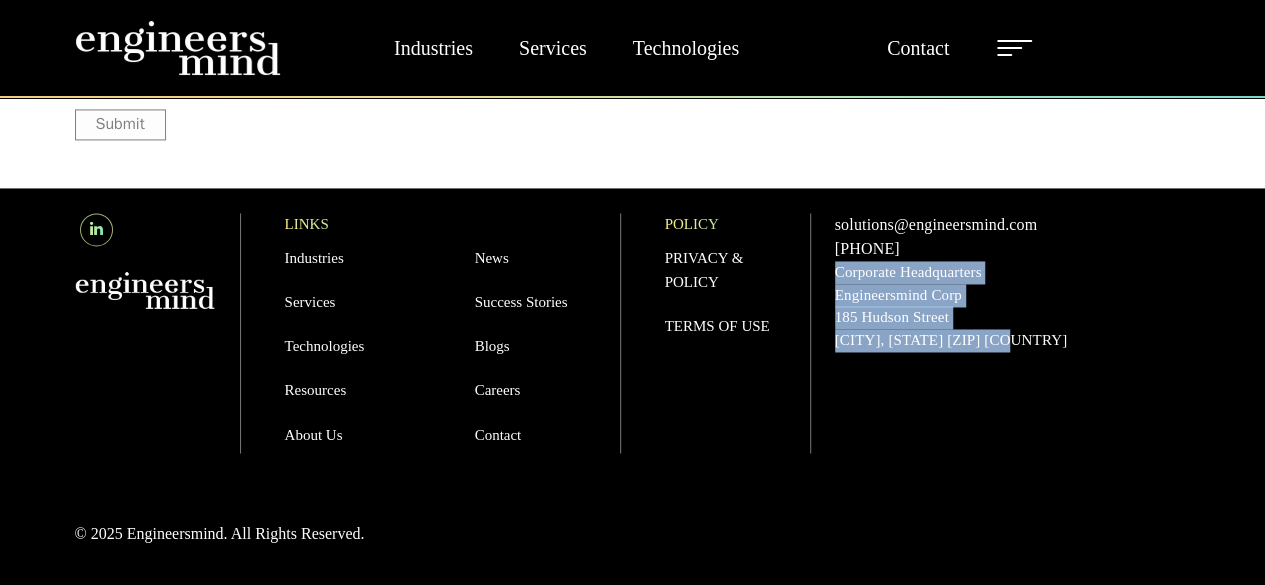 drag, startPoint x: 831, startPoint y: 269, endPoint x: 1043, endPoint y: 328, distance: 220.05681 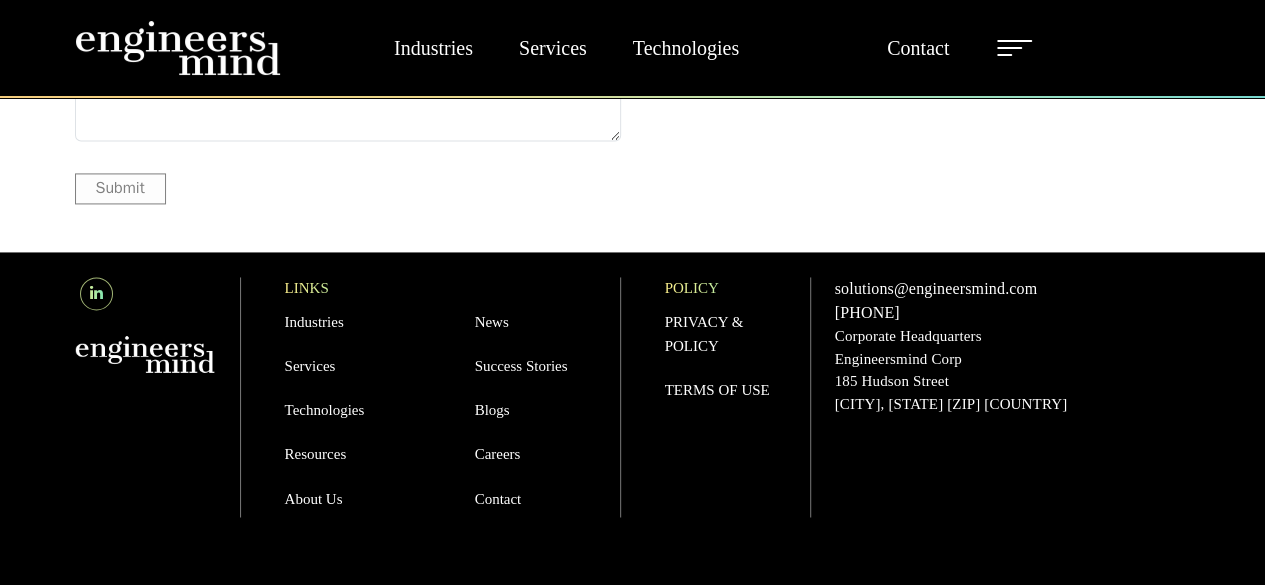 scroll, scrollTop: 5282, scrollLeft: 0, axis: vertical 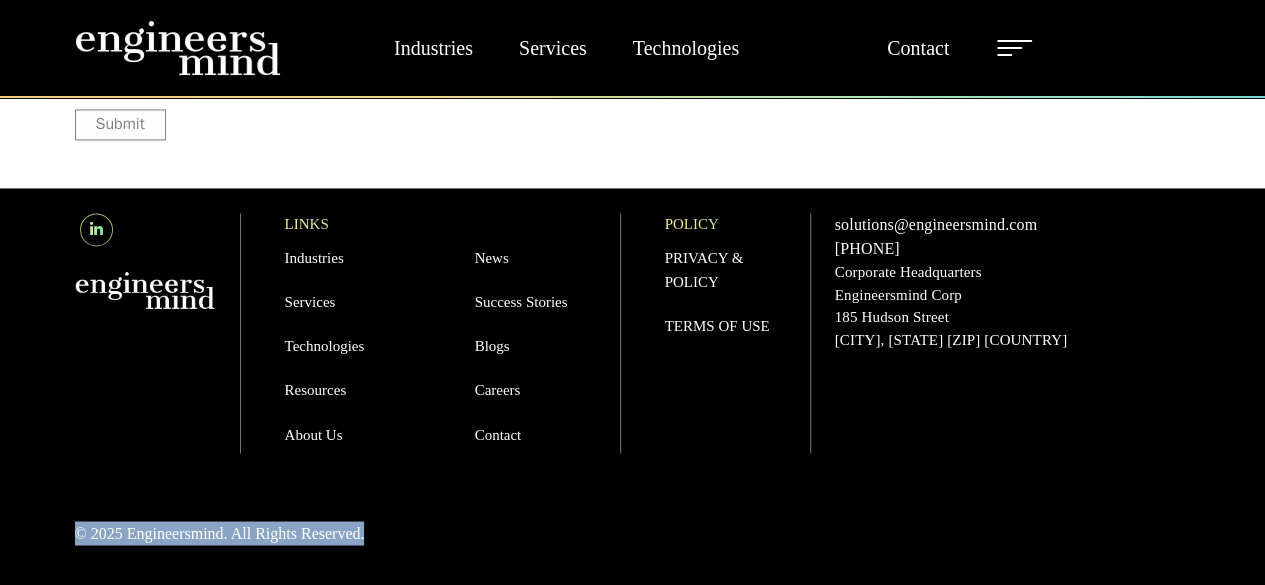 drag, startPoint x: 436, startPoint y: 532, endPoint x: 68, endPoint y: 529, distance: 368.01224 